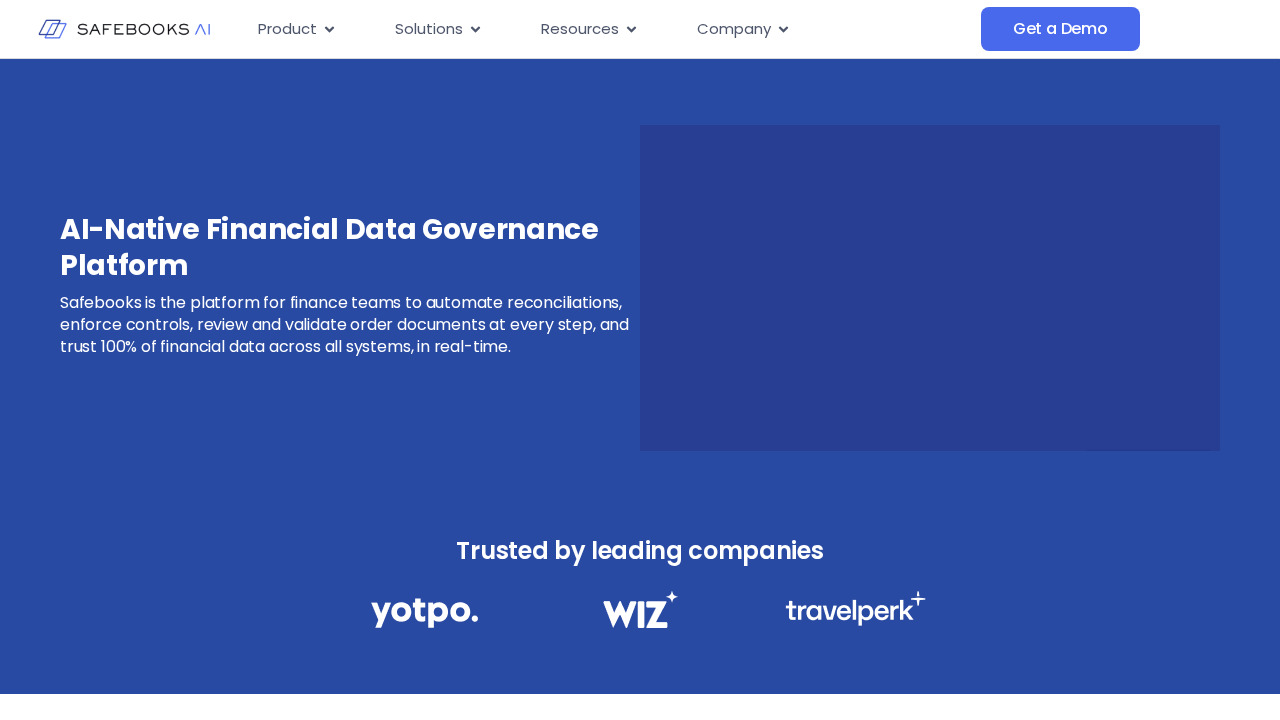 scroll, scrollTop: 0, scrollLeft: 0, axis: both 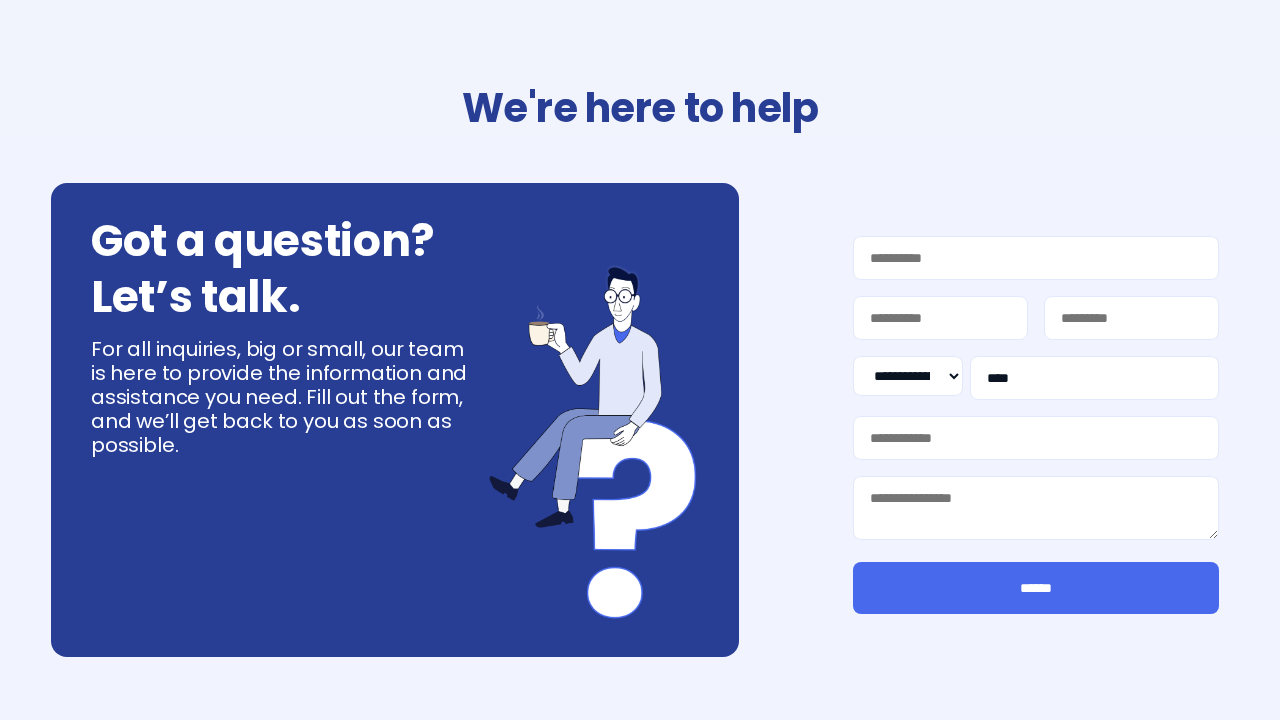 select on "**" 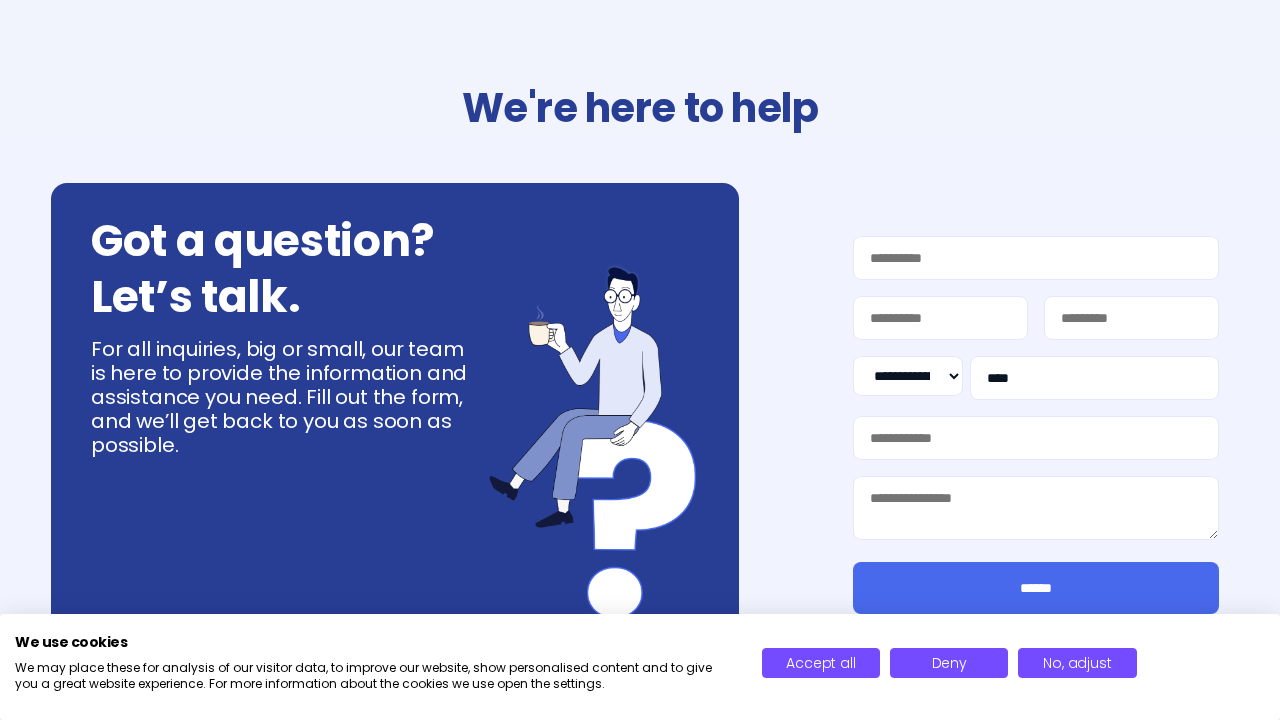 scroll, scrollTop: 0, scrollLeft: 0, axis: both 